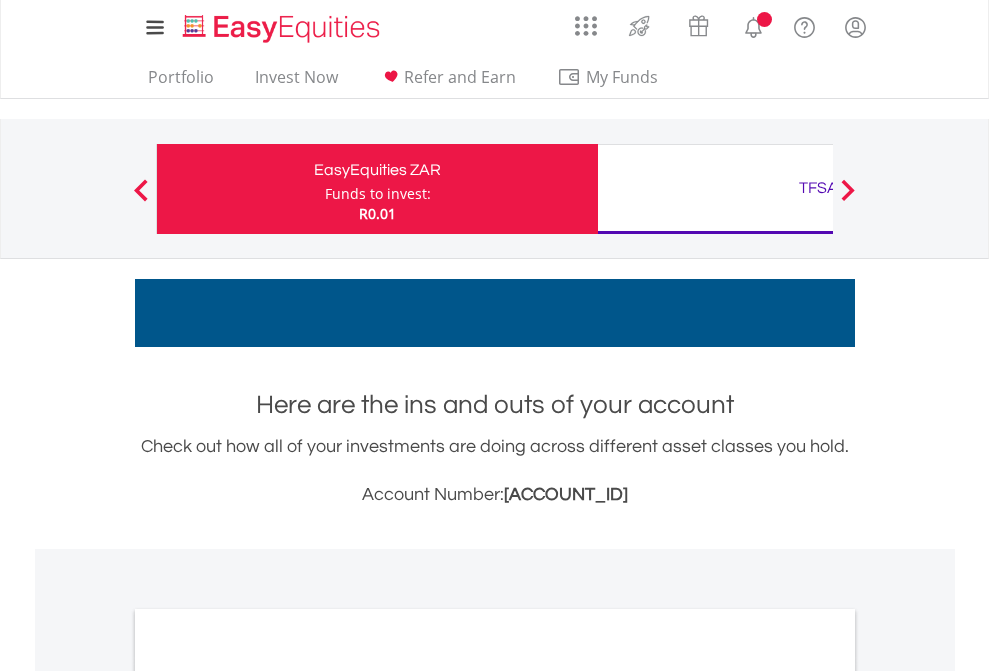 scroll, scrollTop: 0, scrollLeft: 0, axis: both 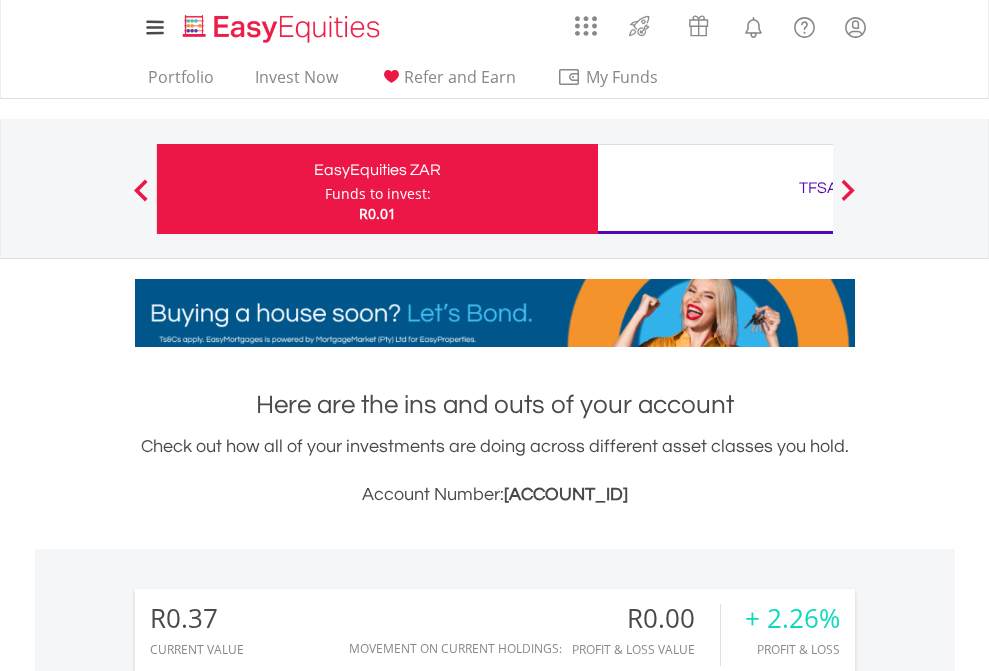 click on "Funds to invest:" at bounding box center [378, 194] 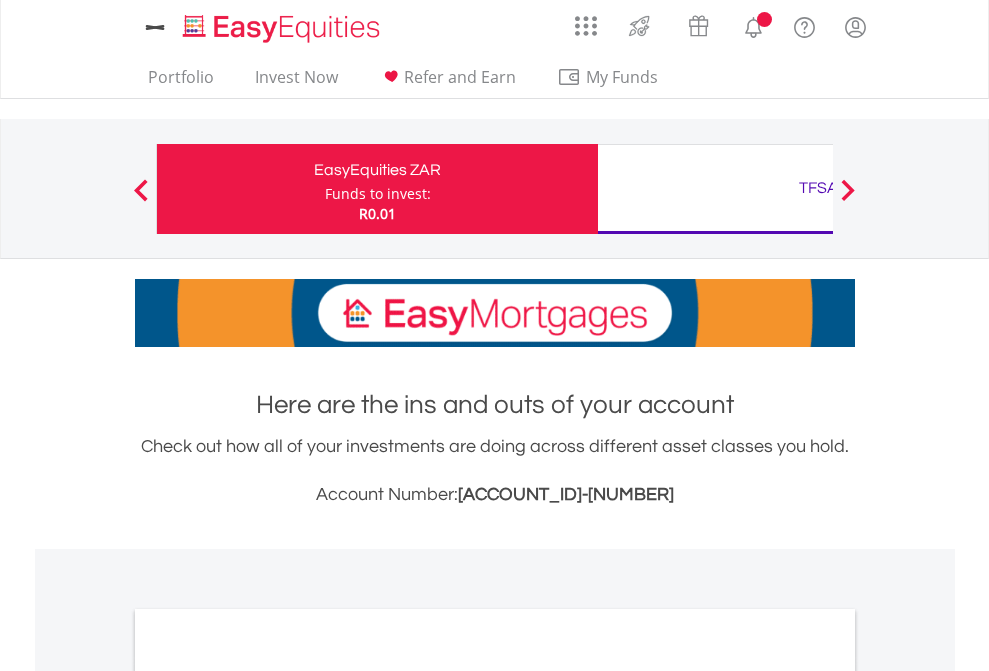 scroll, scrollTop: 0, scrollLeft: 0, axis: both 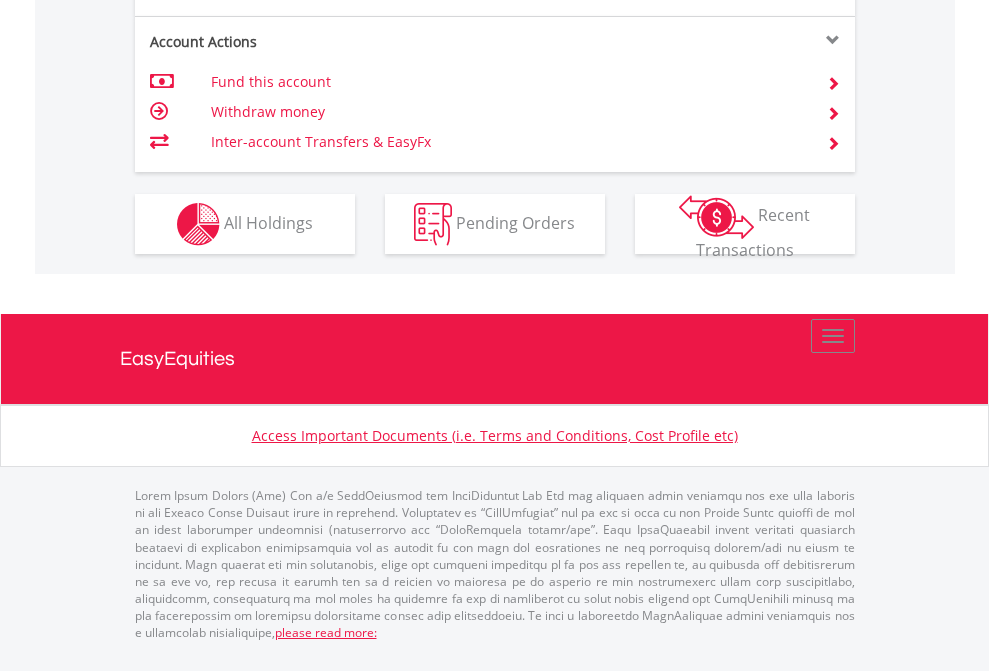 click on "Investment types" at bounding box center [706, -337] 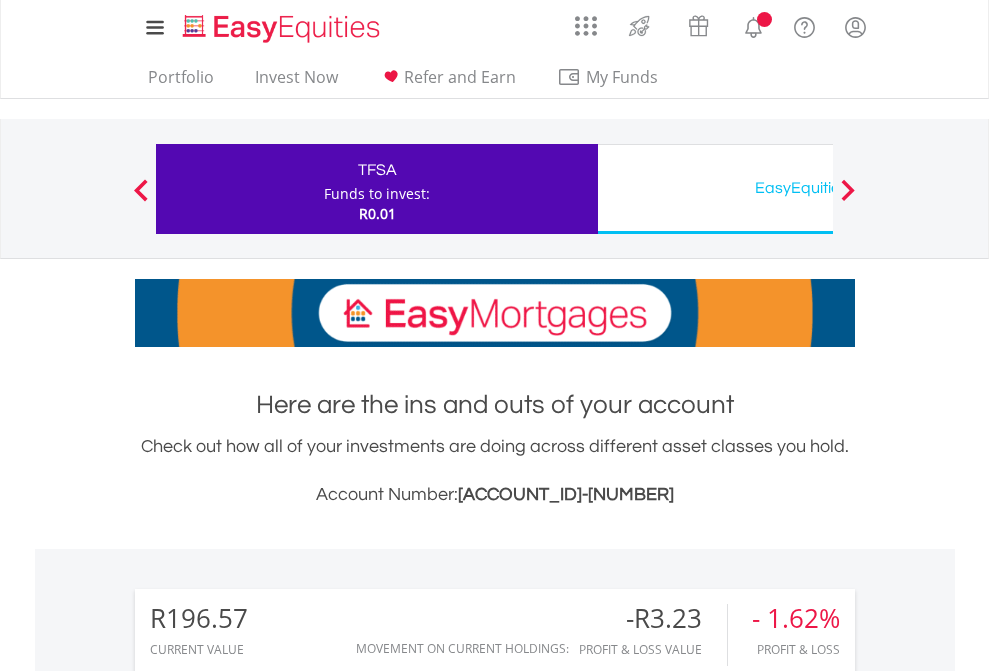 scroll, scrollTop: 0, scrollLeft: 0, axis: both 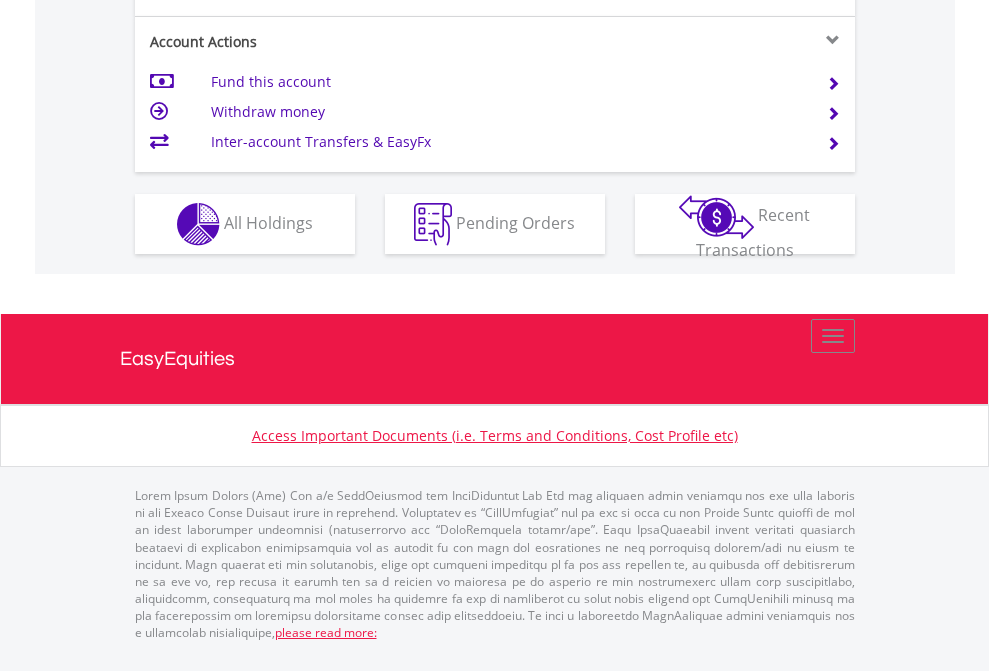 click on "Investment types" at bounding box center [706, -337] 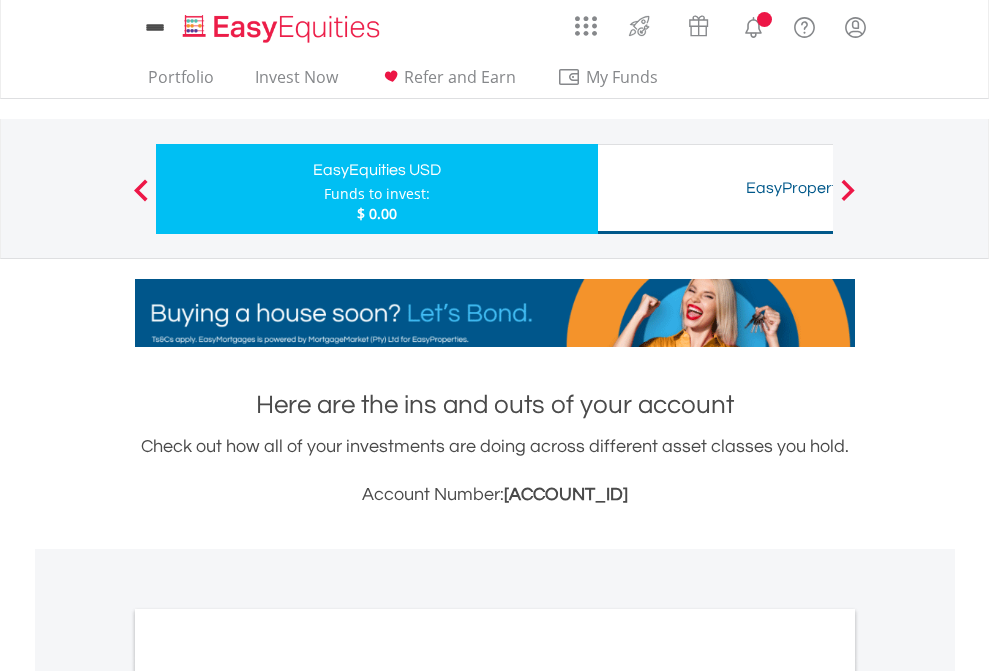 scroll, scrollTop: 0, scrollLeft: 0, axis: both 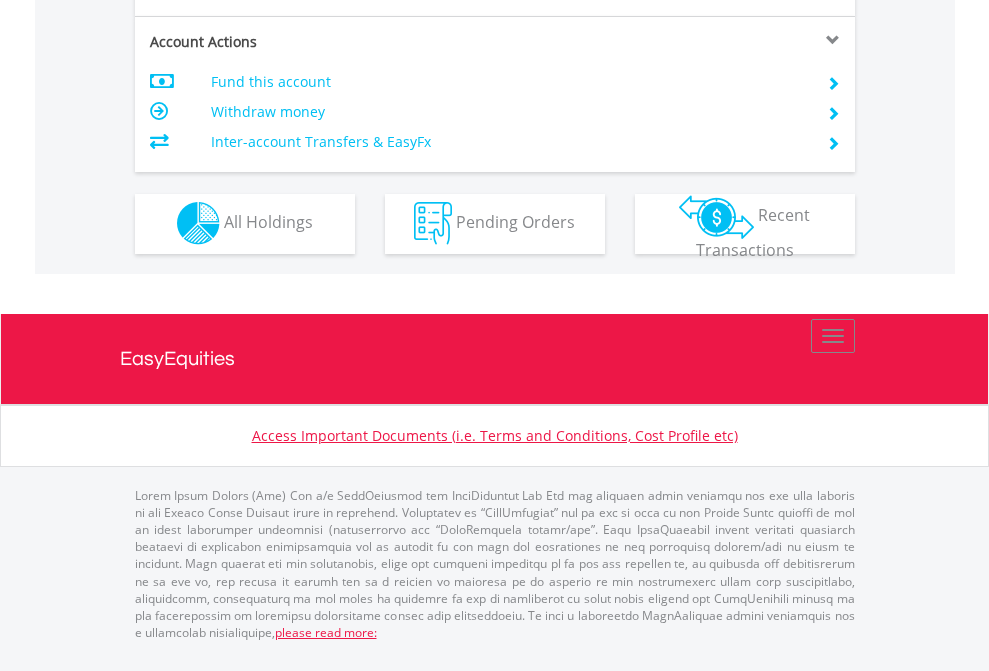 click on "Investment types" at bounding box center [706, -353] 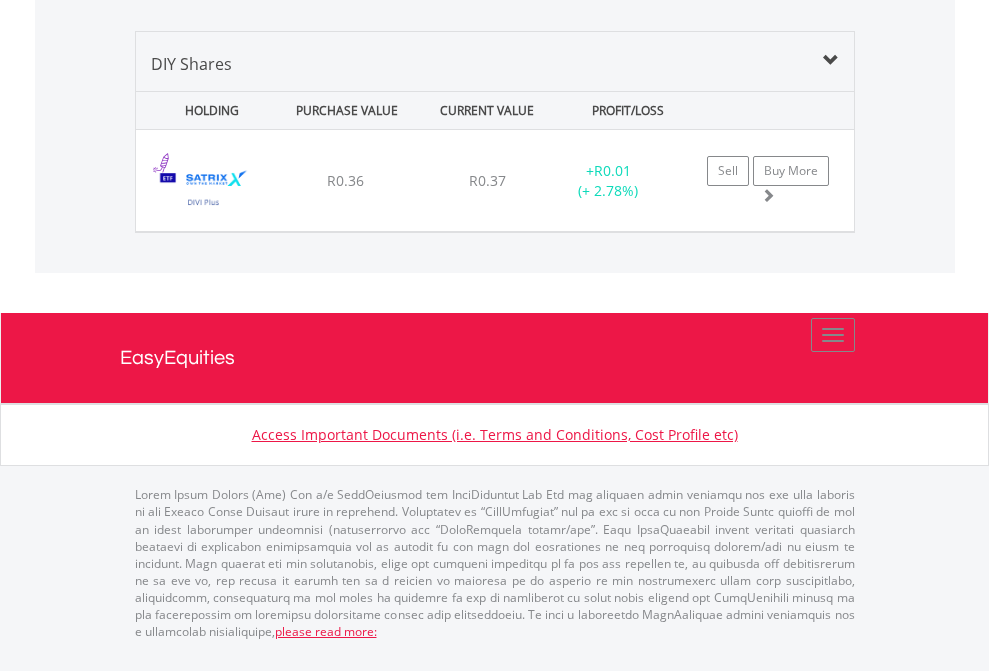 scroll, scrollTop: 2225, scrollLeft: 0, axis: vertical 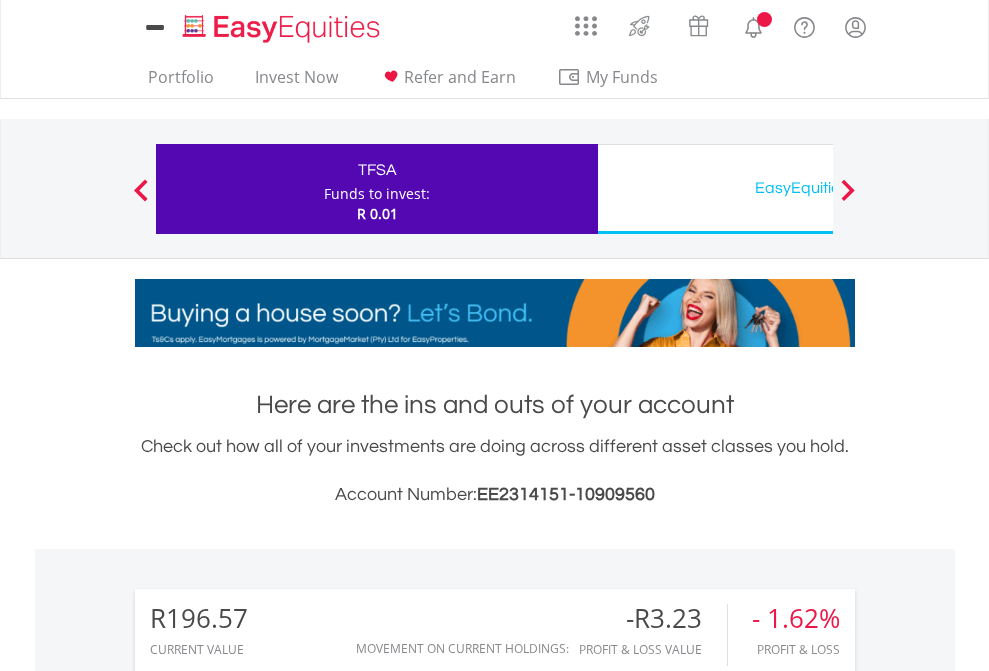 click on "All Holdings" at bounding box center (268, 1466) 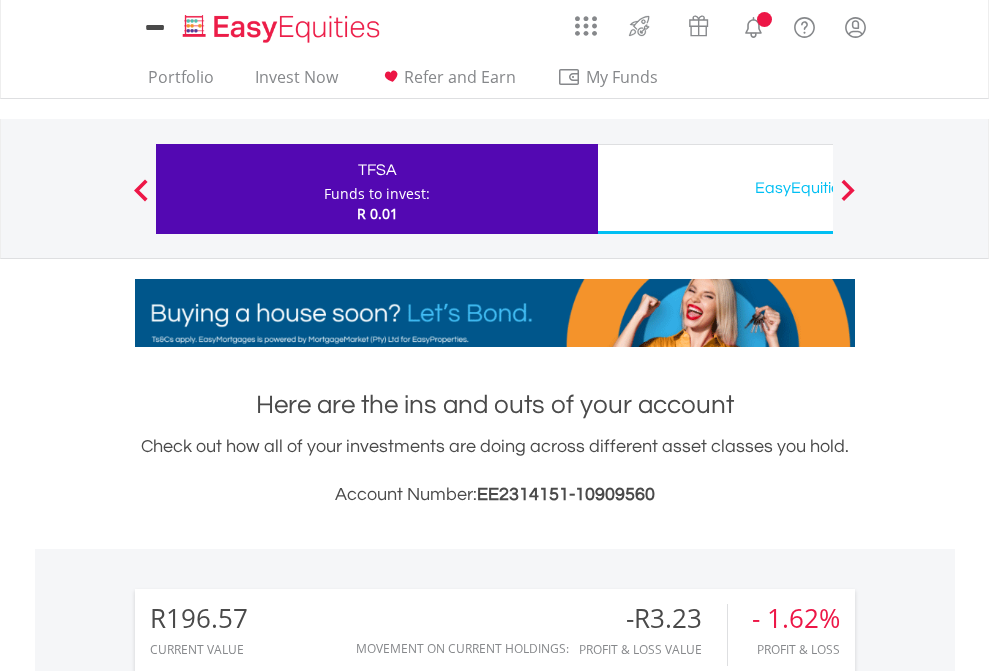 scroll, scrollTop: 999808, scrollLeft: 999687, axis: both 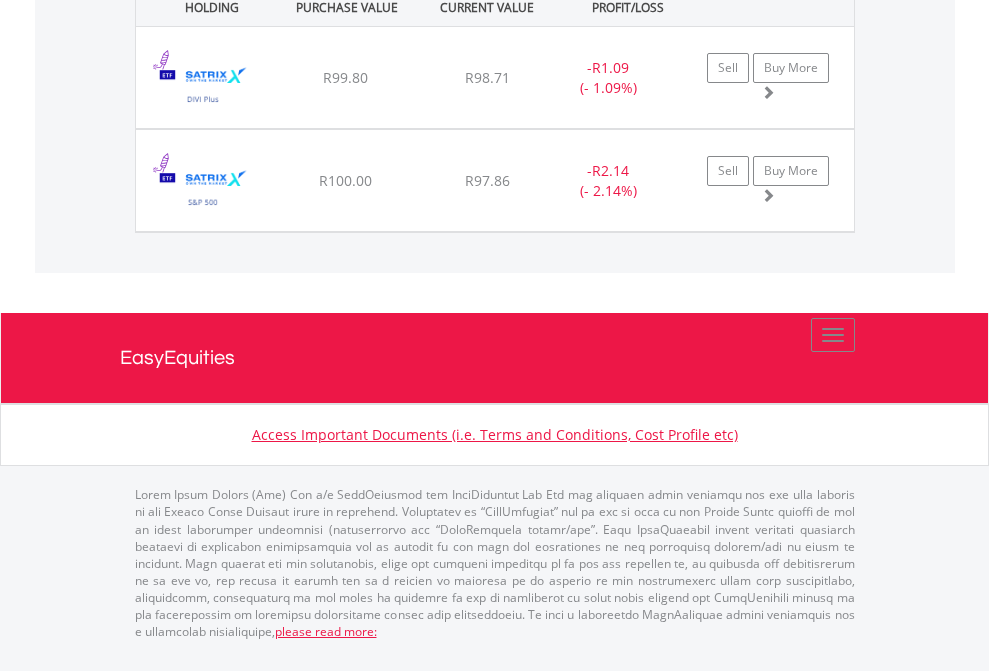 click on "EasyEquities USD" at bounding box center (818, -1442) 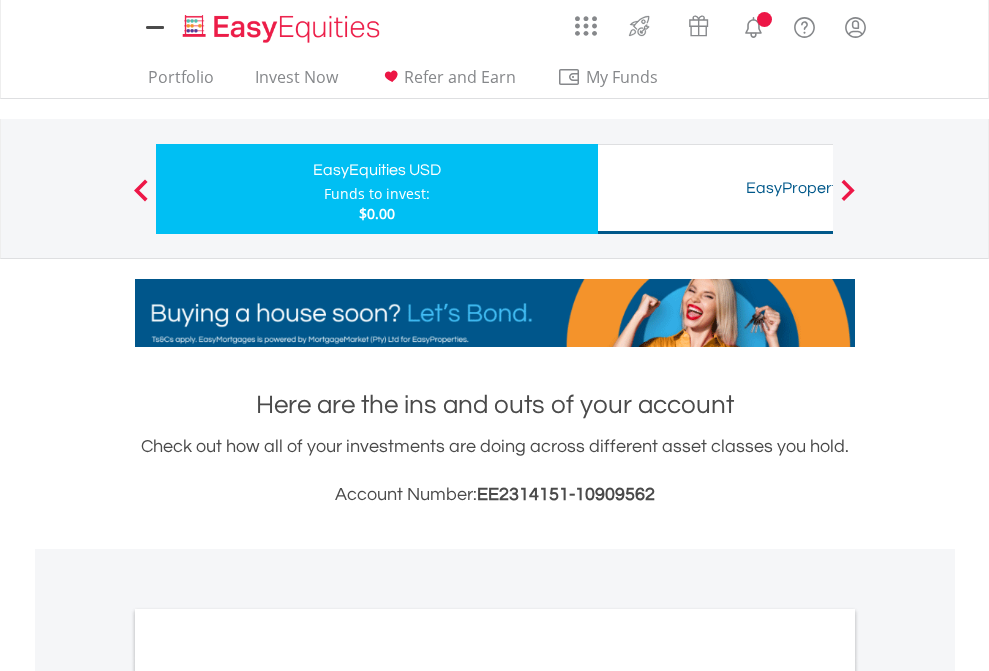 scroll, scrollTop: 0, scrollLeft: 0, axis: both 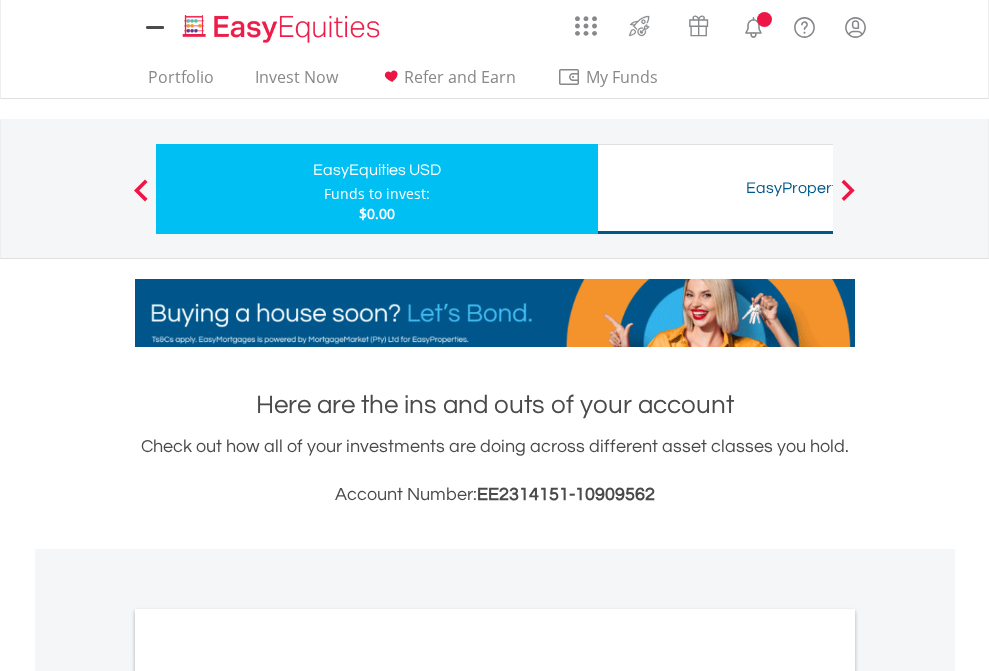 click on "All Holdings" at bounding box center (268, 1096) 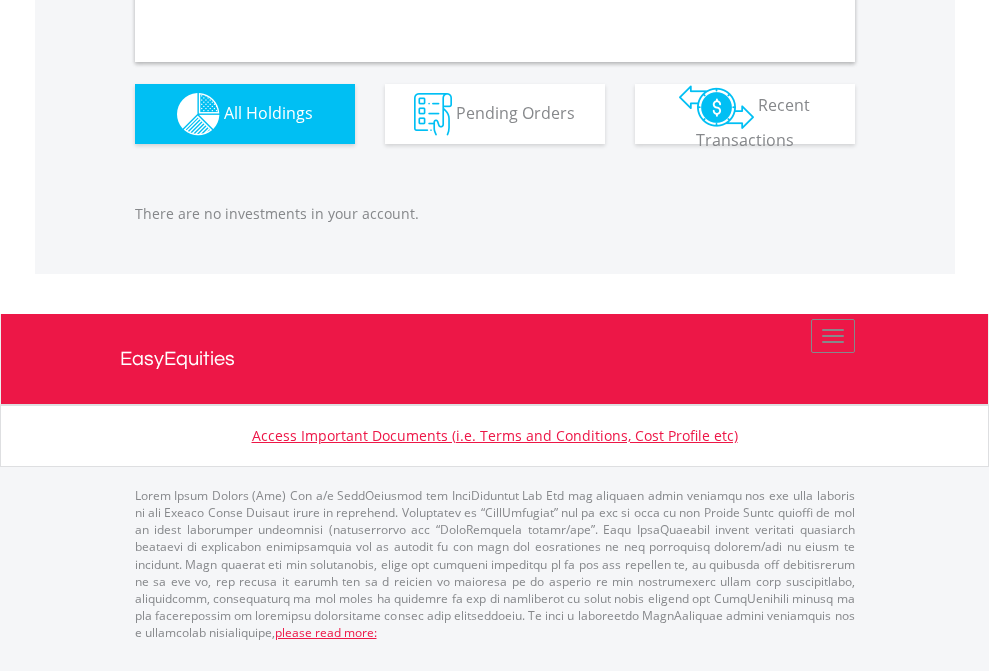 scroll, scrollTop: 1980, scrollLeft: 0, axis: vertical 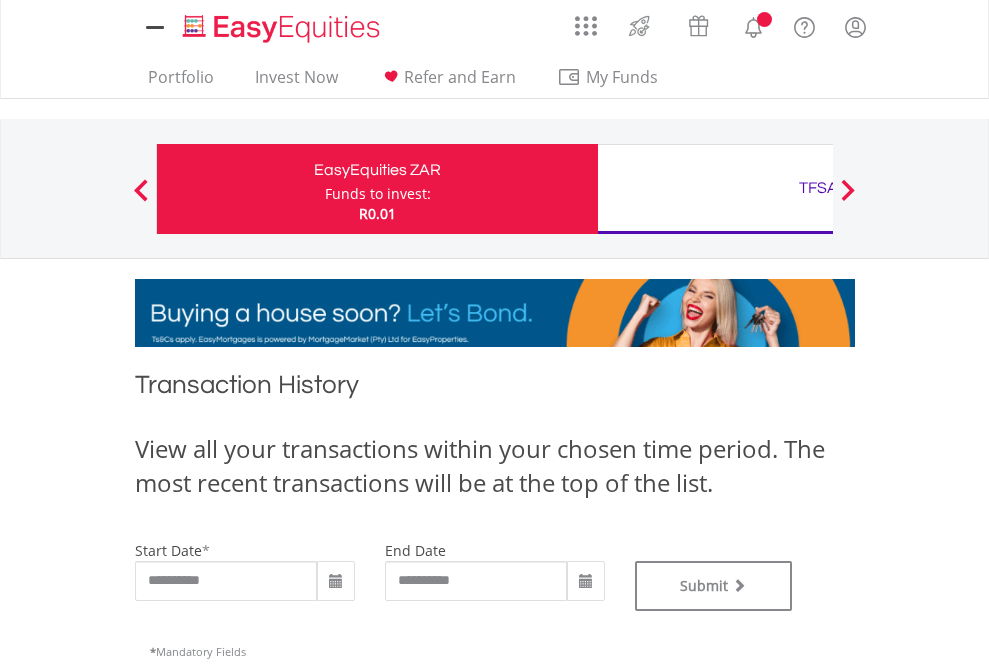 type on "**********" 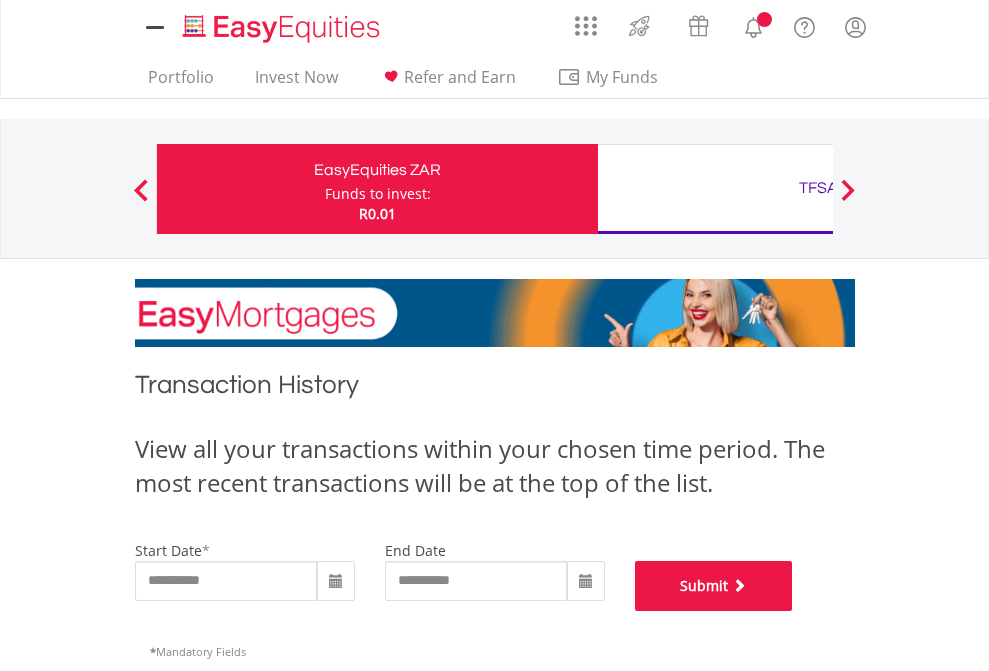 click on "Submit" at bounding box center [714, 586] 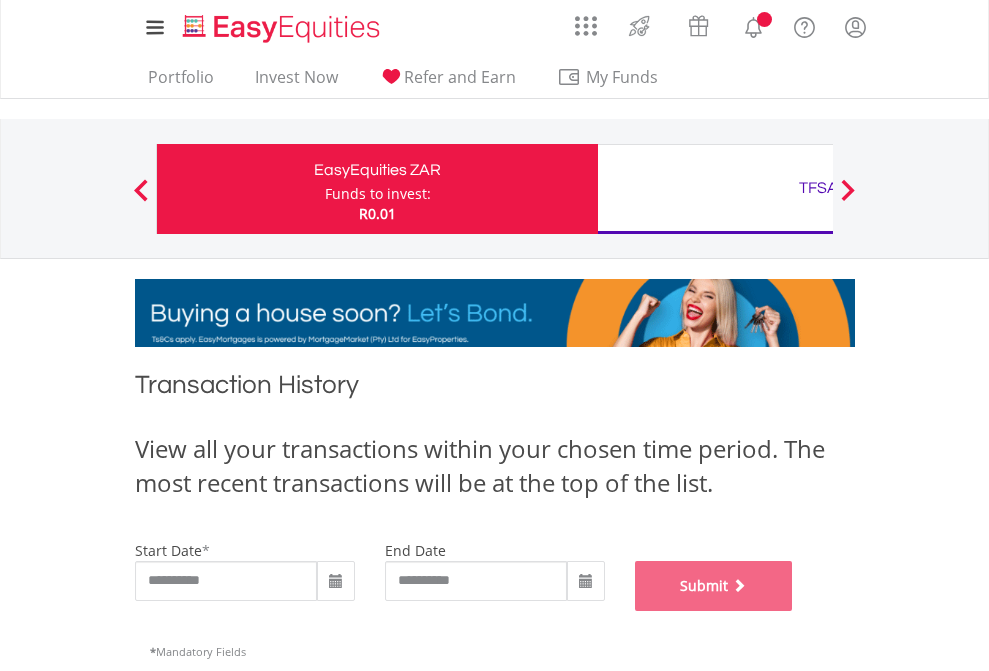 scroll, scrollTop: 811, scrollLeft: 0, axis: vertical 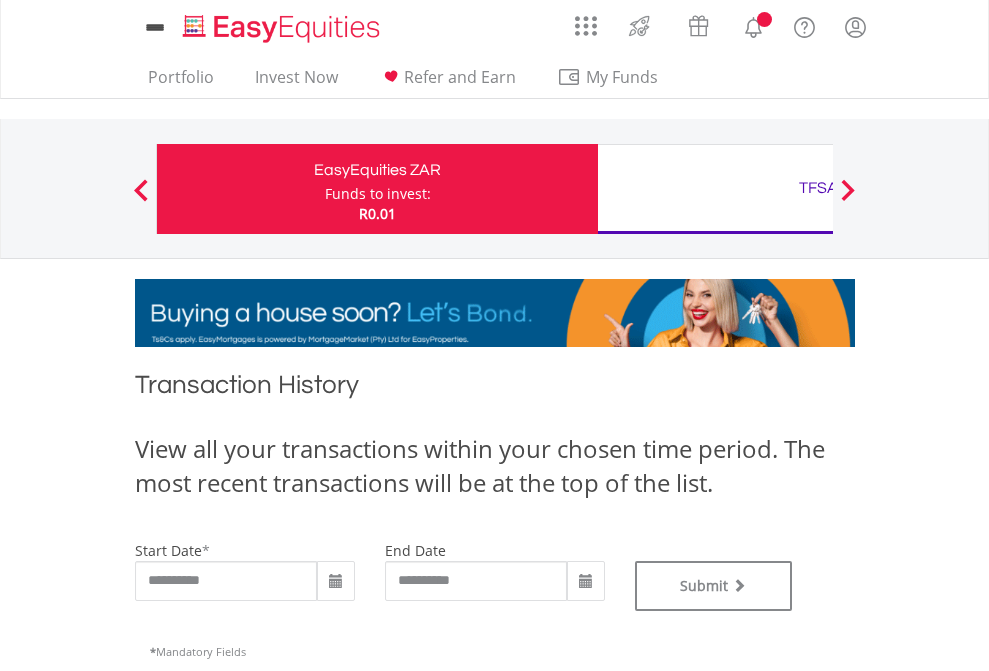 click on "TFSA" at bounding box center (818, 188) 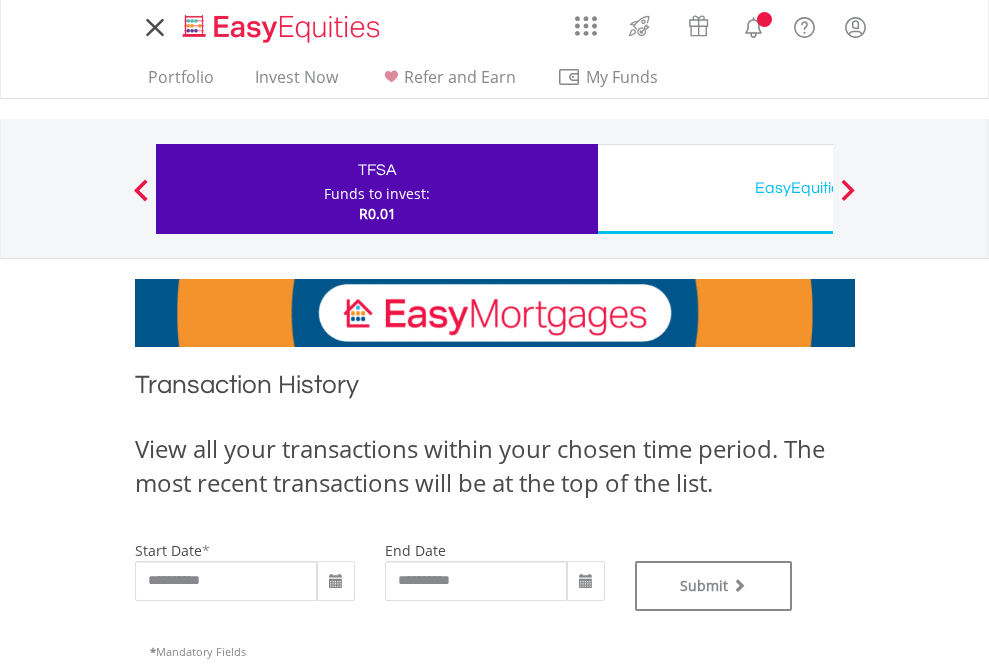 scroll, scrollTop: 0, scrollLeft: 0, axis: both 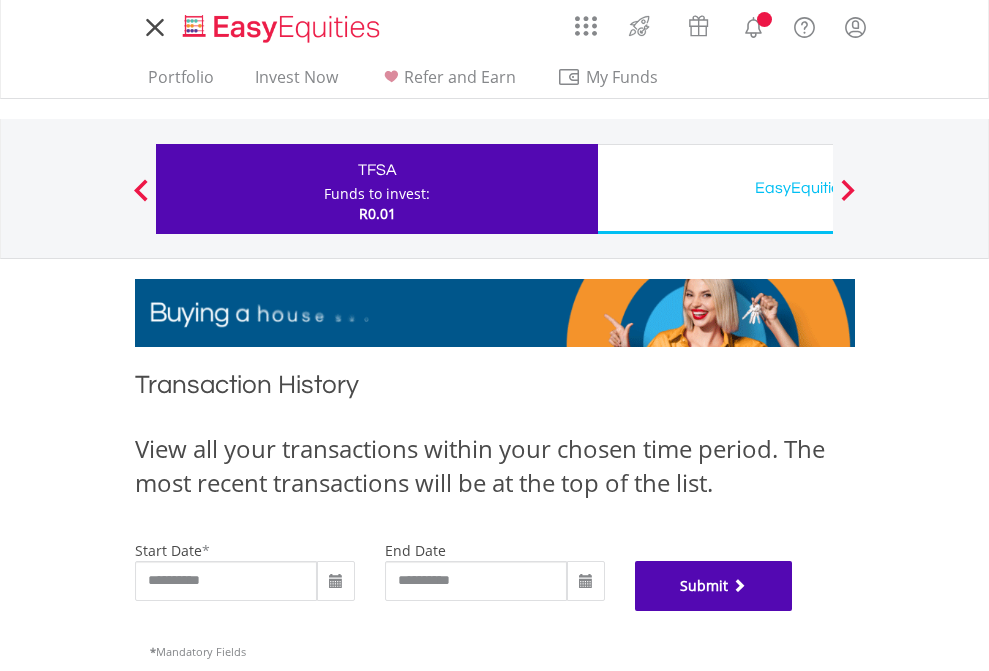 click on "Submit" at bounding box center [714, 586] 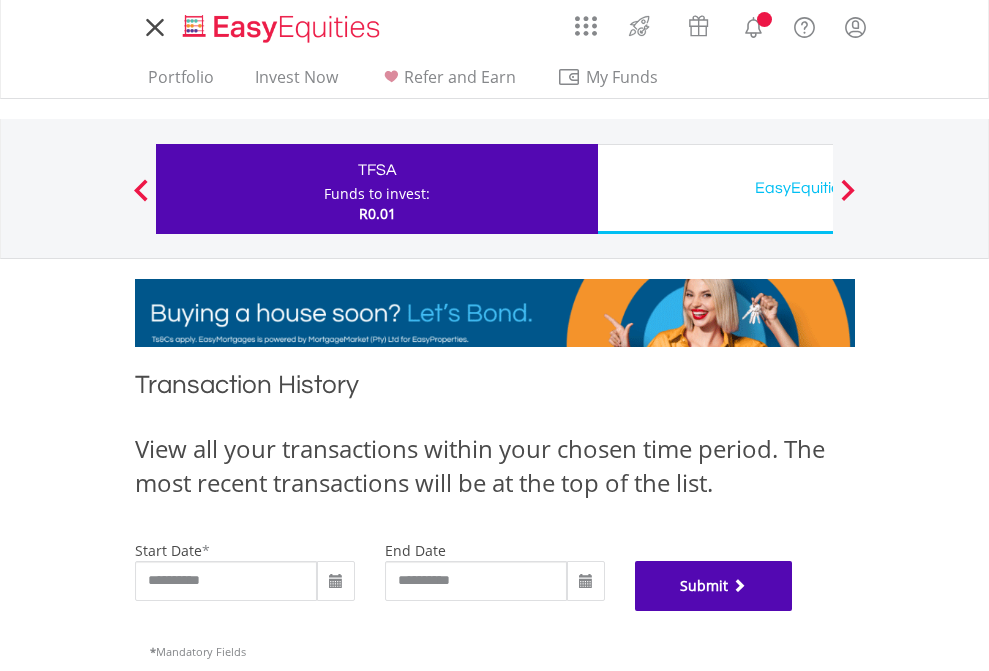 scroll, scrollTop: 811, scrollLeft: 0, axis: vertical 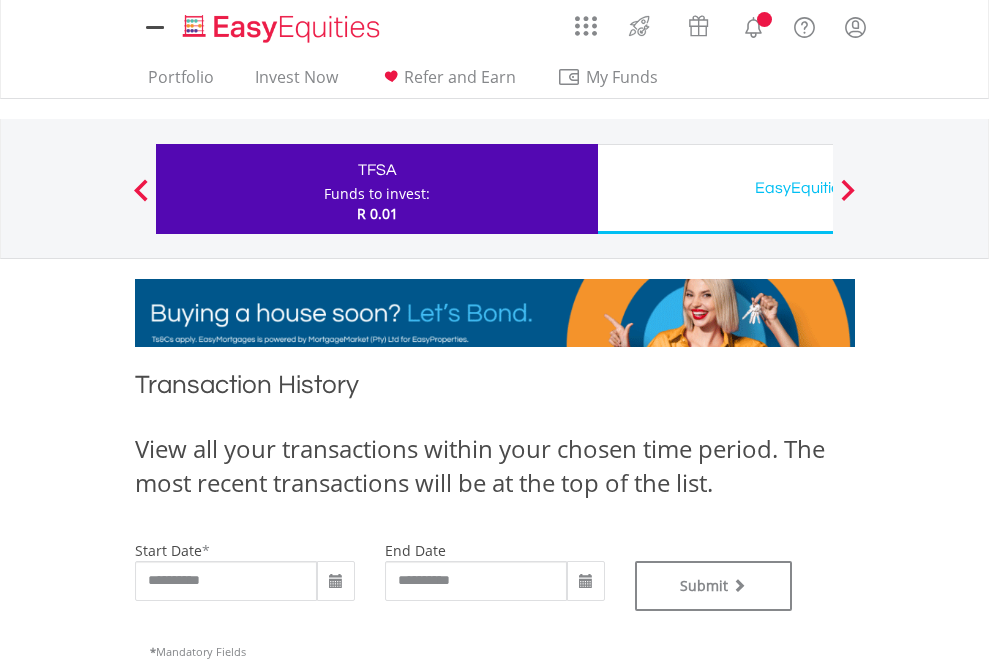 click on "EasyEquities USD" at bounding box center (818, 188) 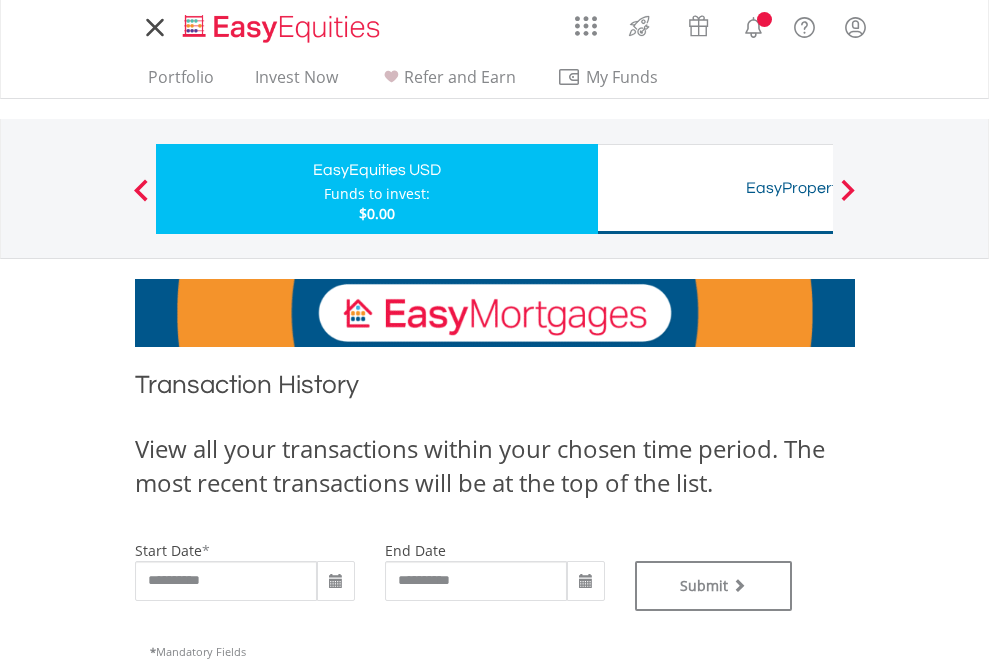 scroll, scrollTop: 0, scrollLeft: 0, axis: both 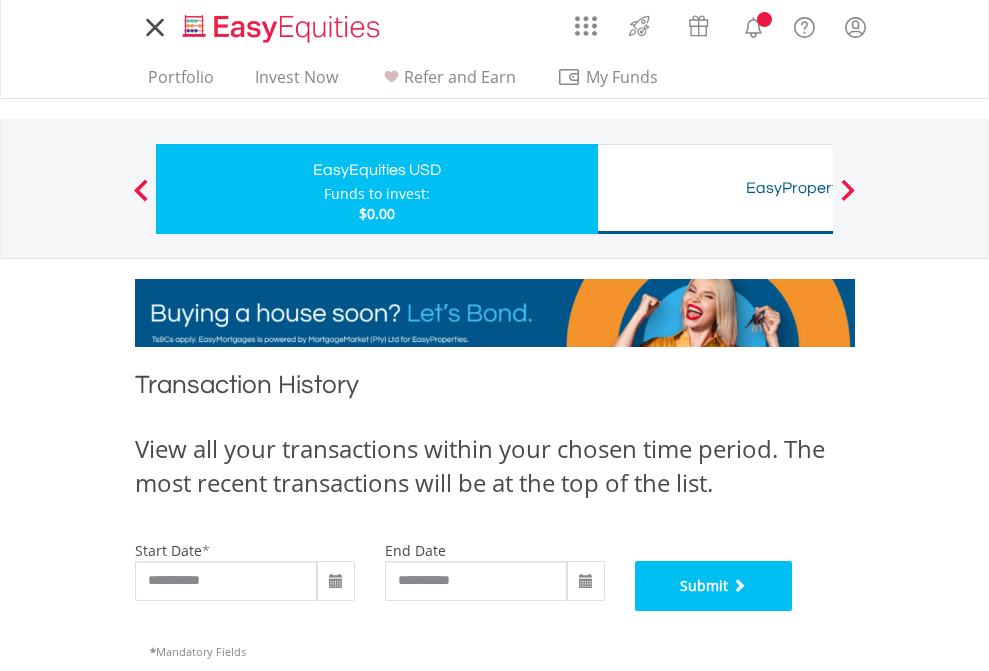 click on "Submit" at bounding box center (714, 586) 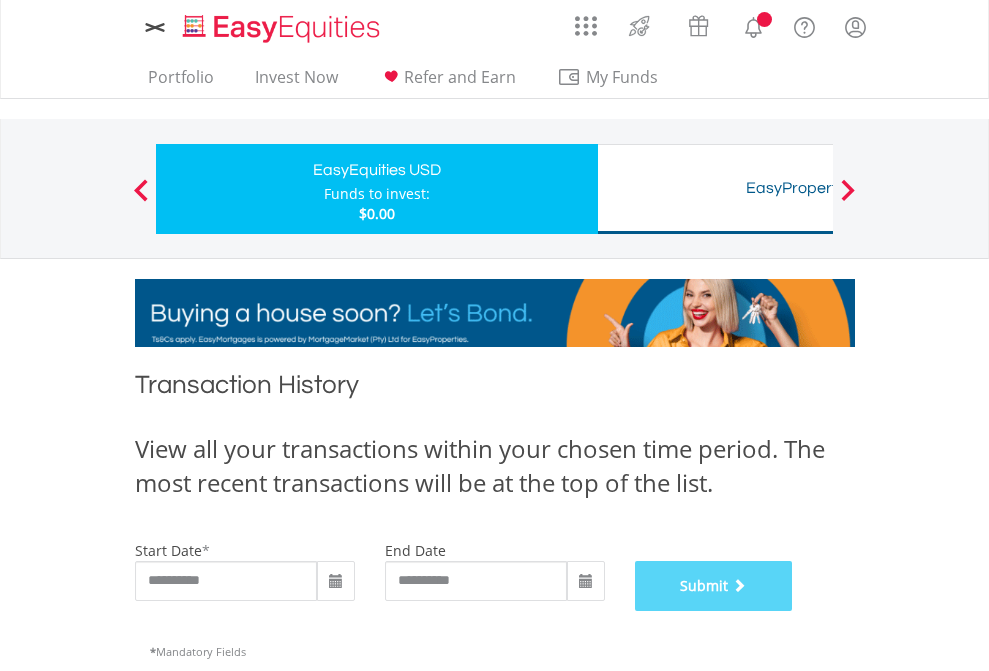 scroll, scrollTop: 811, scrollLeft: 0, axis: vertical 